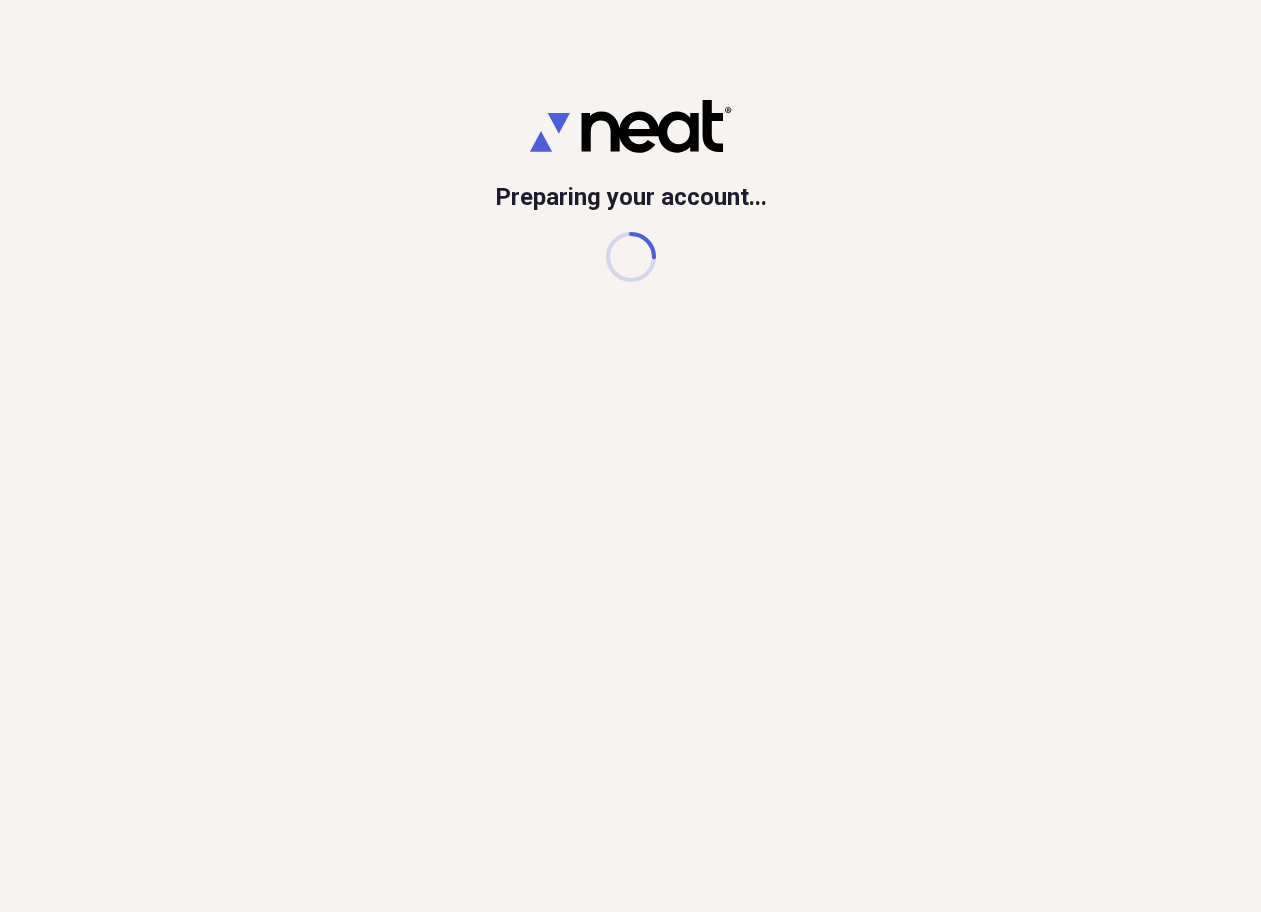 scroll, scrollTop: 0, scrollLeft: 0, axis: both 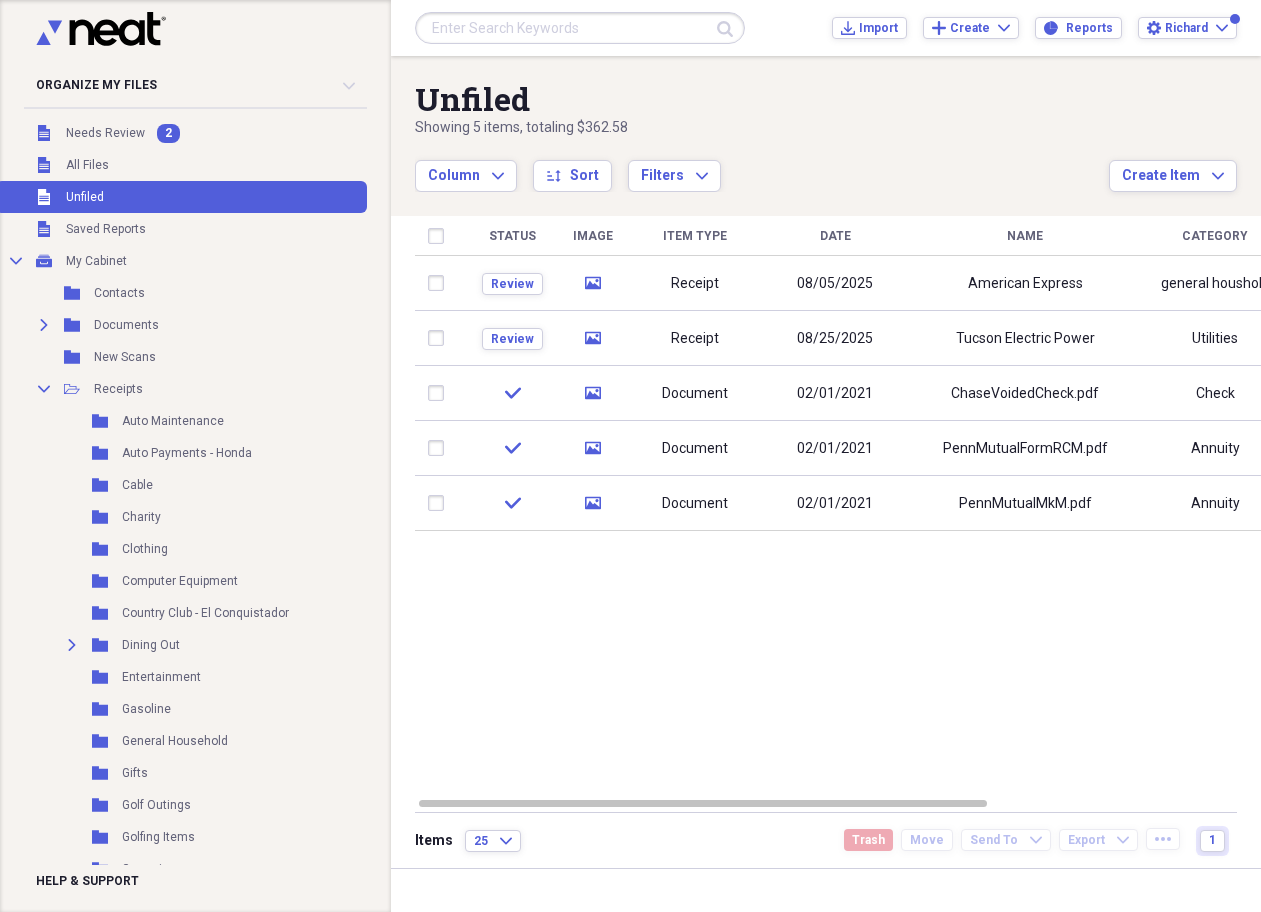 click 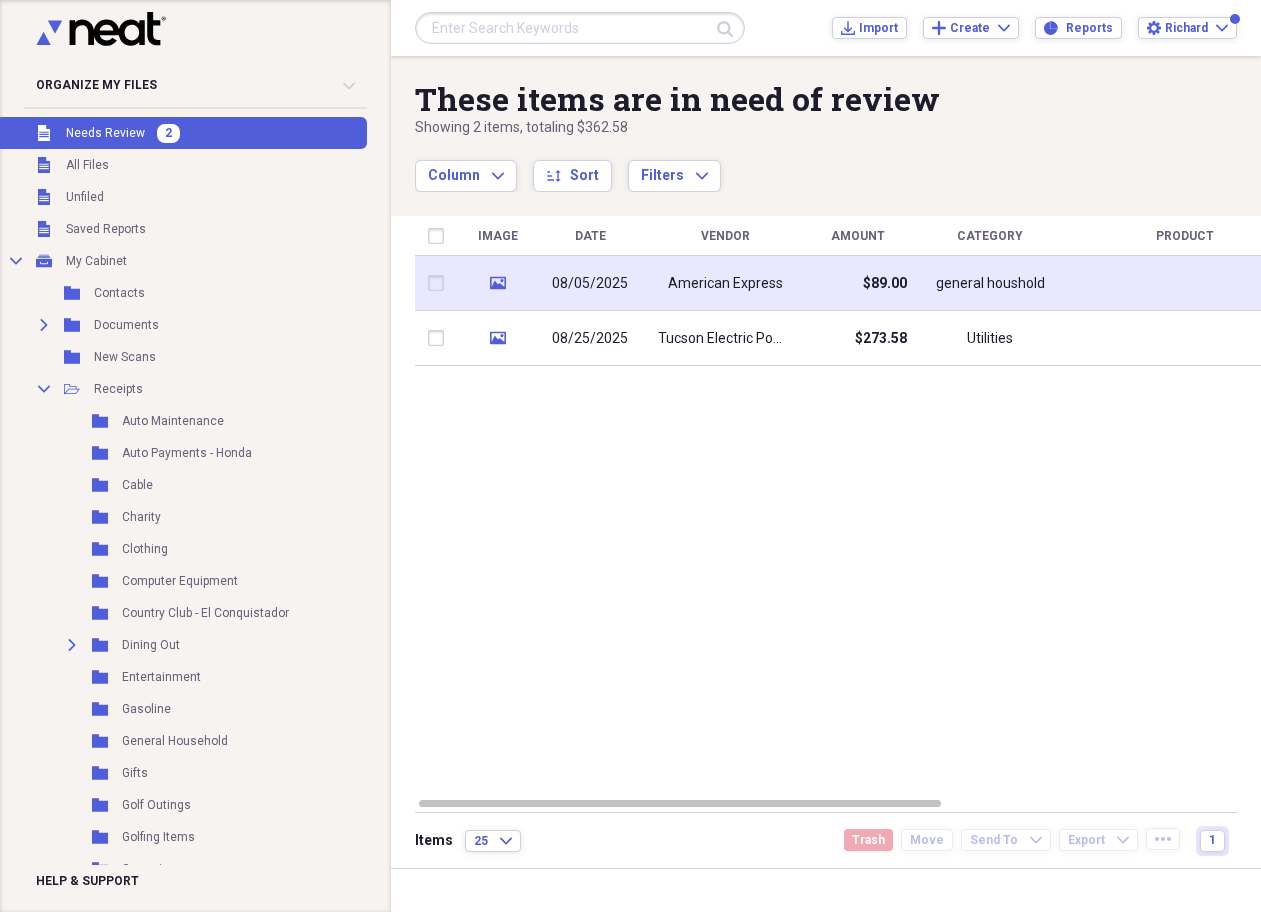 click on "American Express" at bounding box center [725, 284] 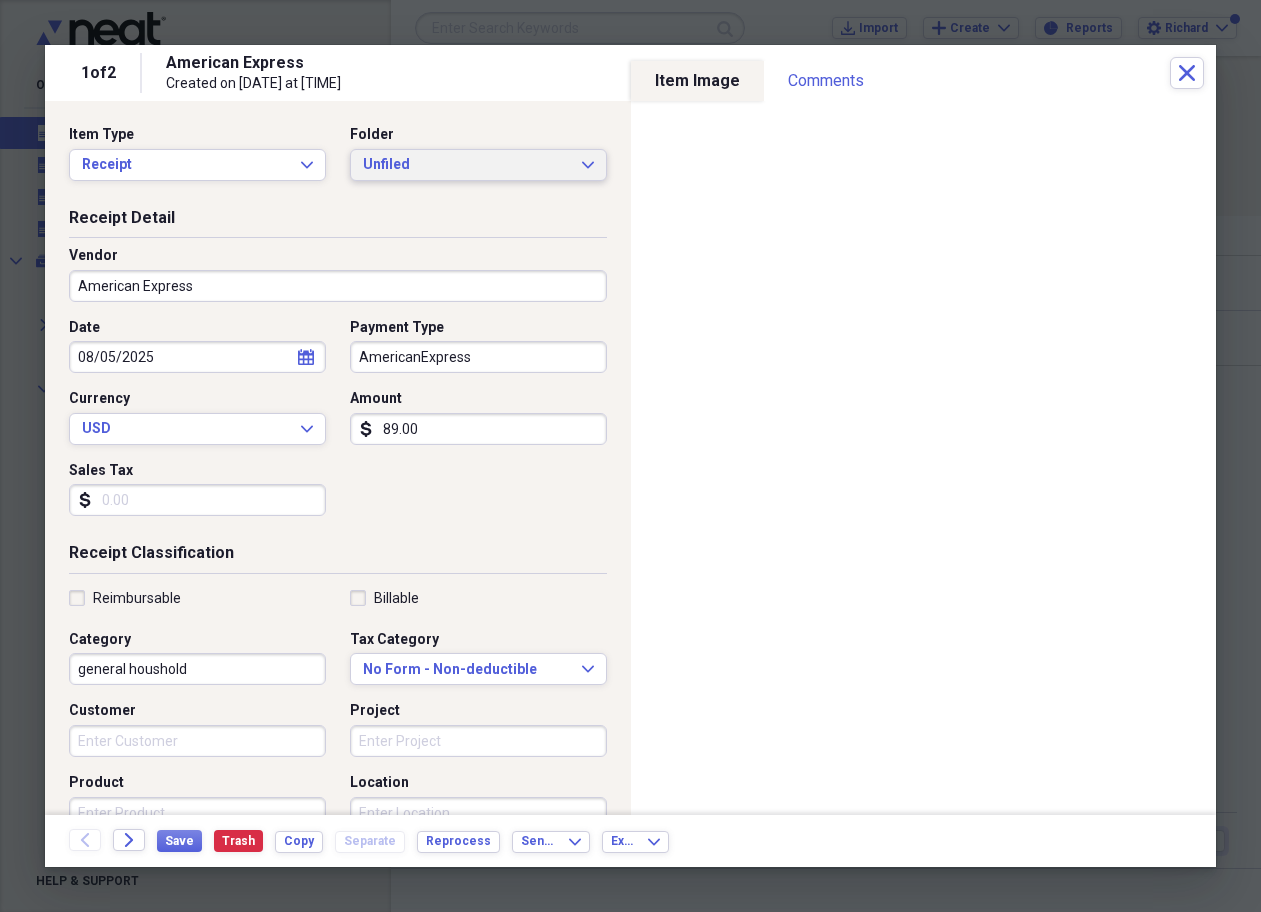 click on "Expand" 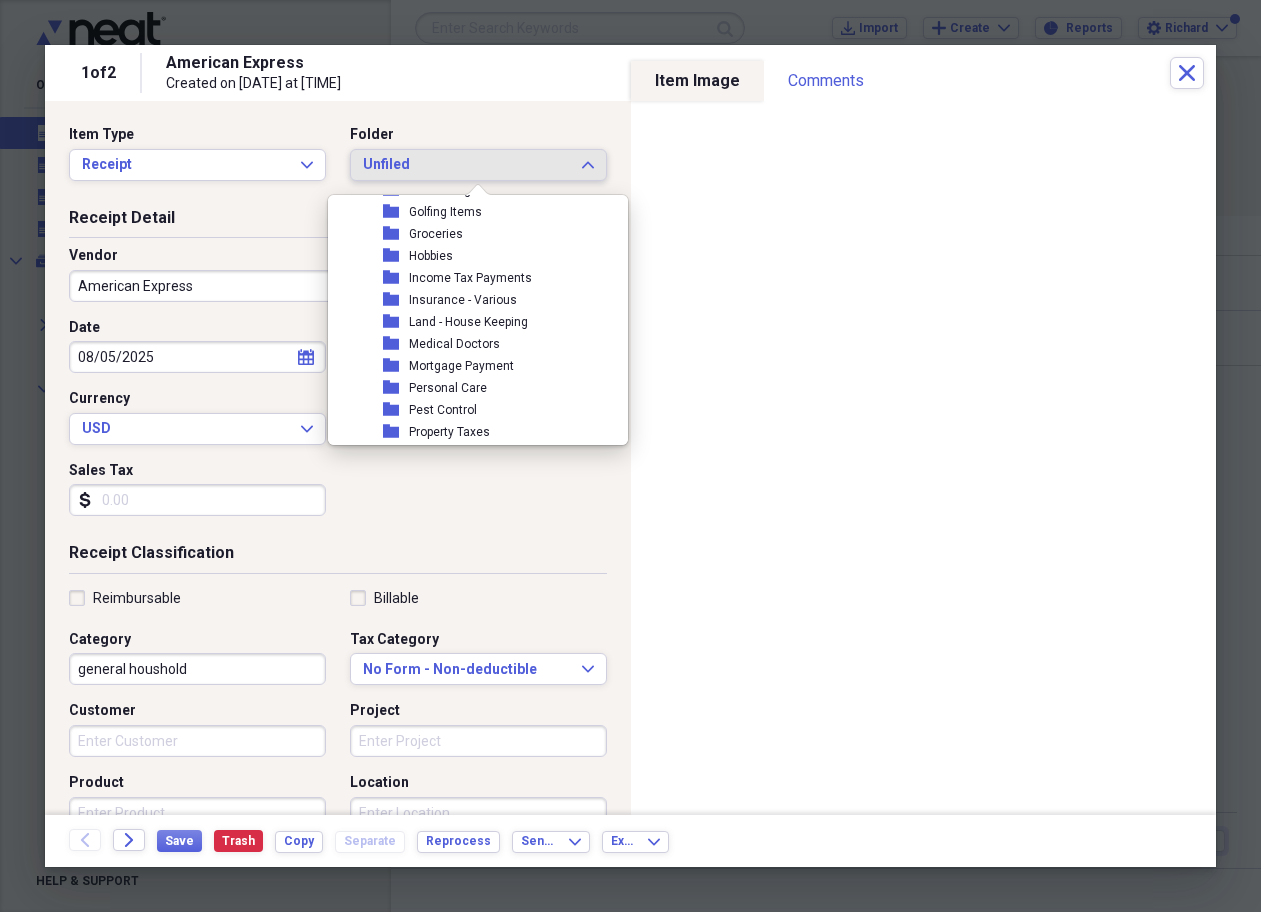 scroll, scrollTop: 453, scrollLeft: 0, axis: vertical 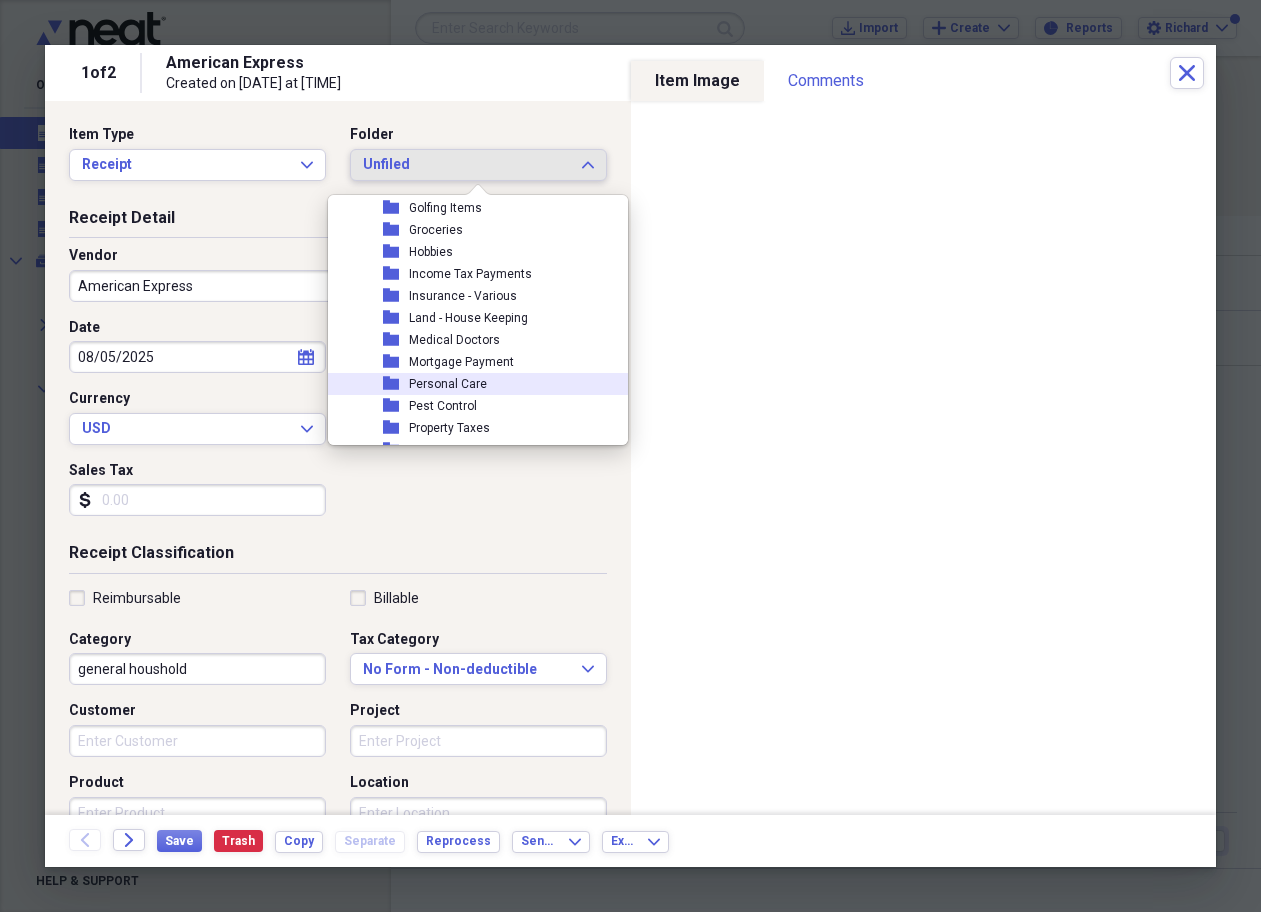 click on "Personal Care" at bounding box center [448, 384] 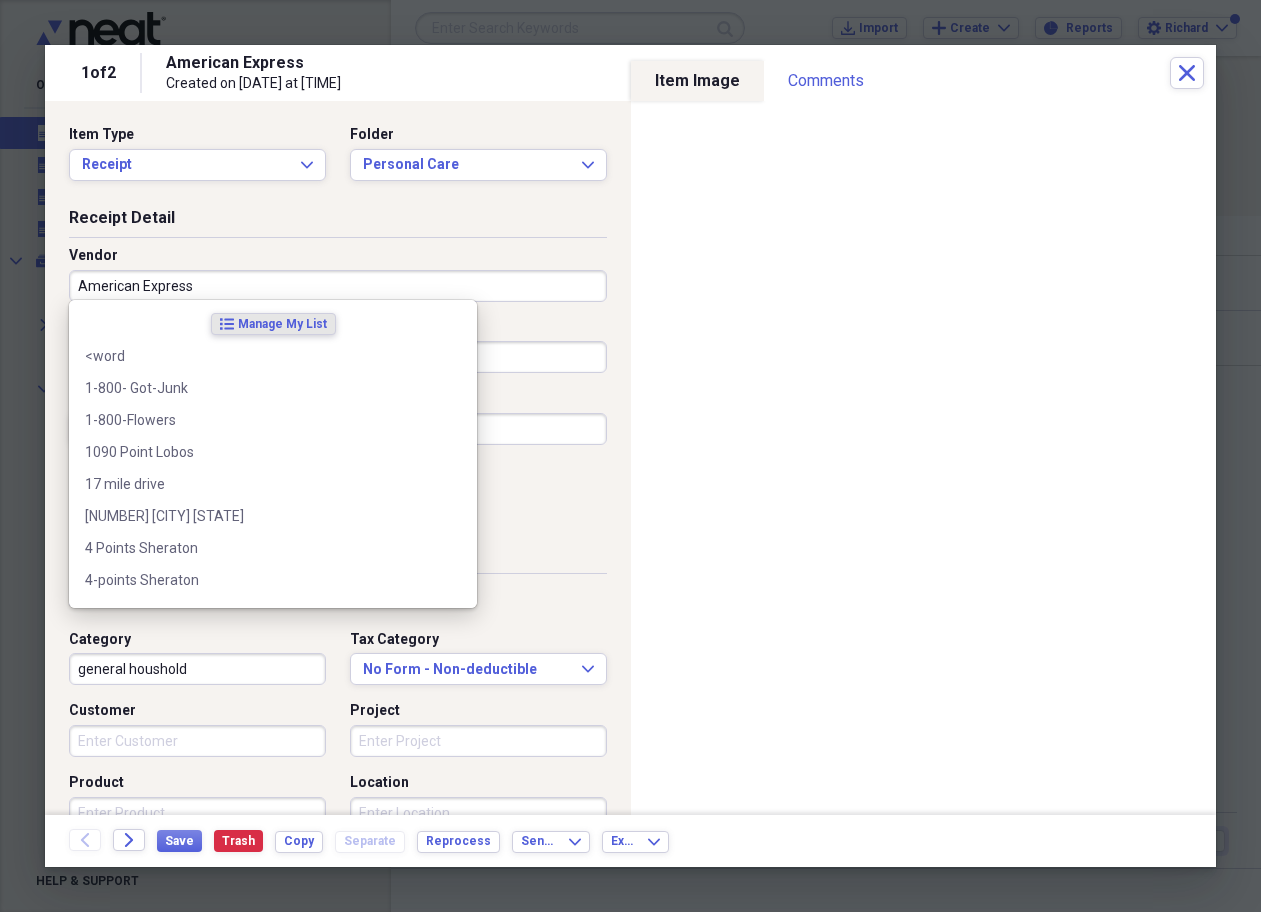 click on "American Express" at bounding box center [338, 286] 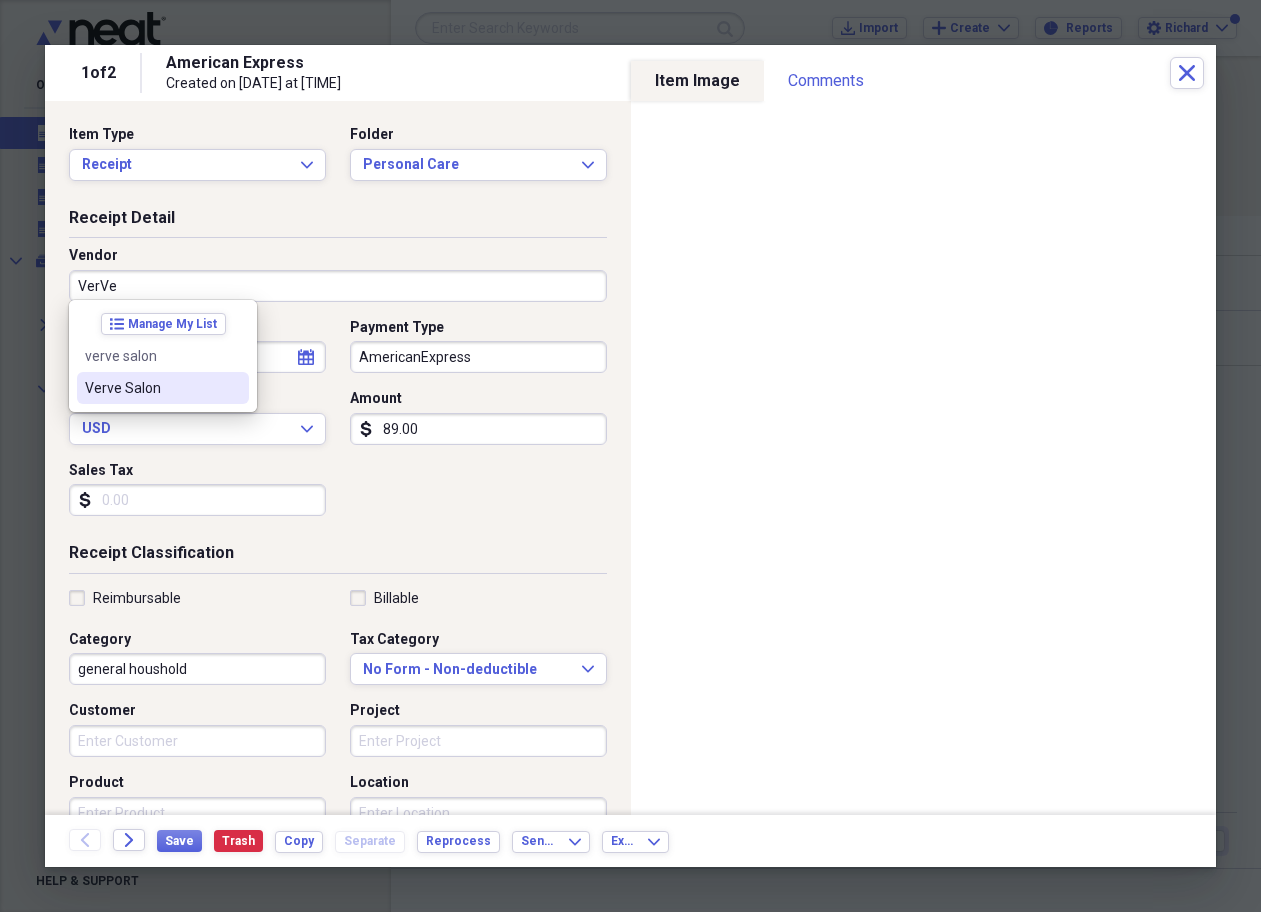 click on "Verve Salon" at bounding box center (151, 388) 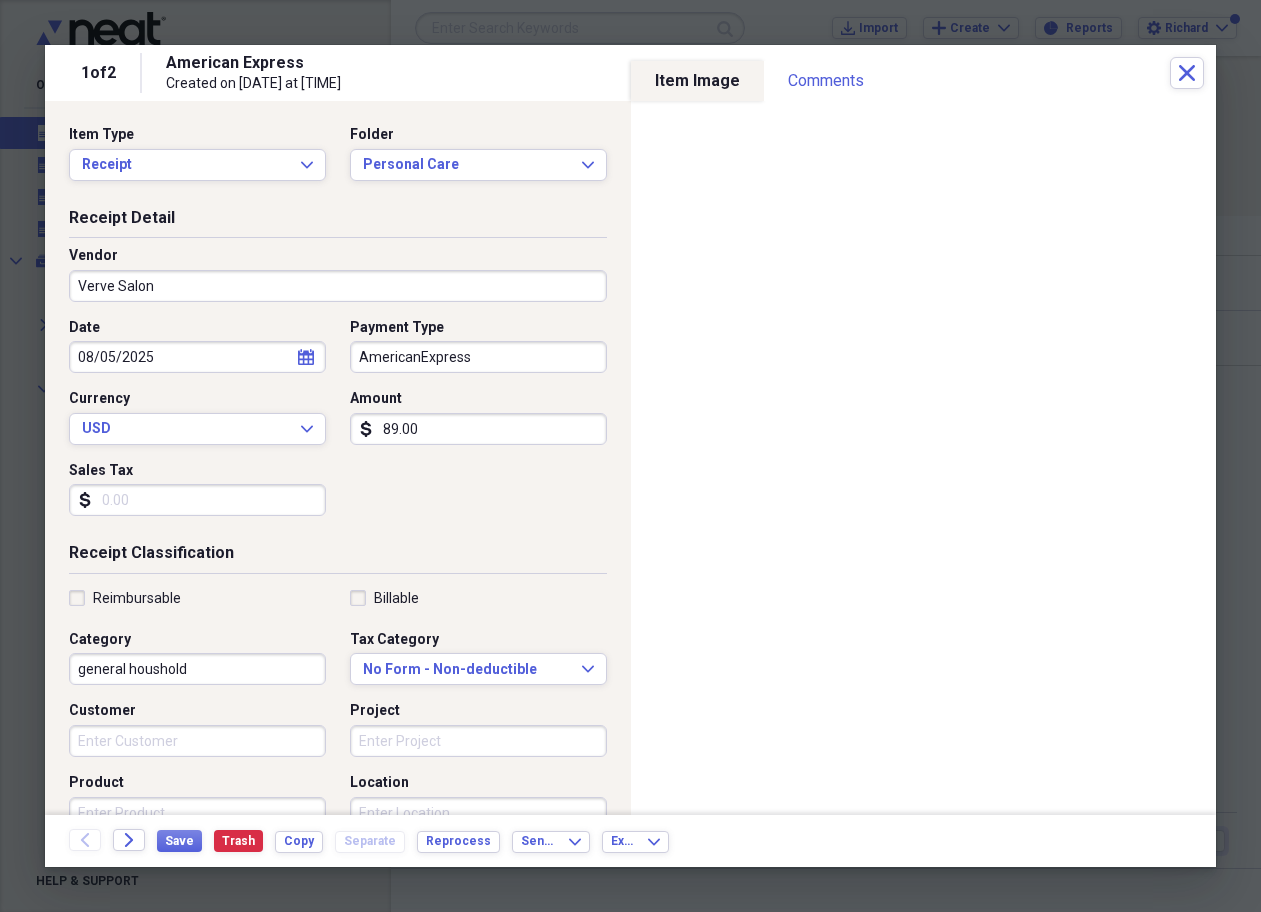 type on "Personal Care" 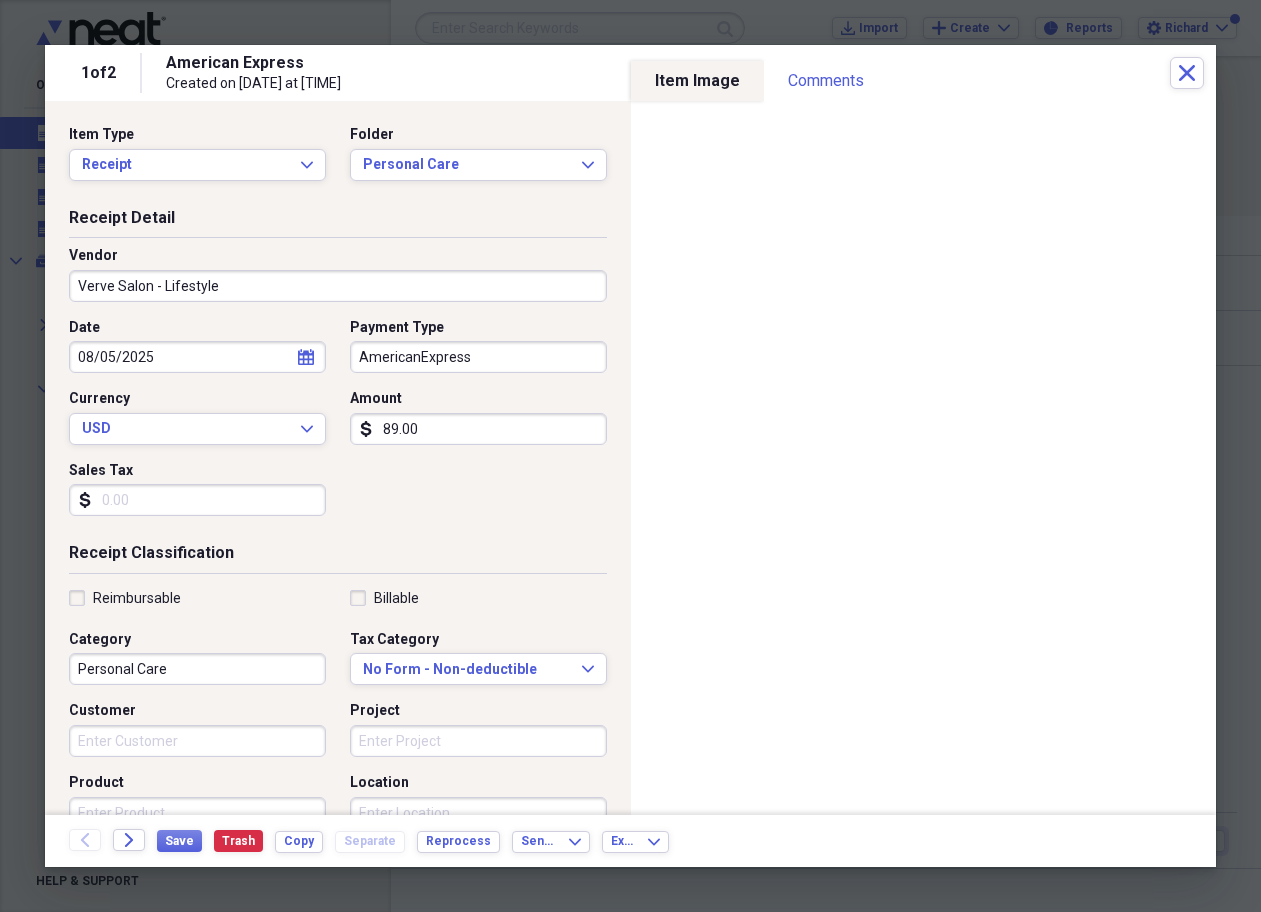 type on "Verve Salon - Lifestyle" 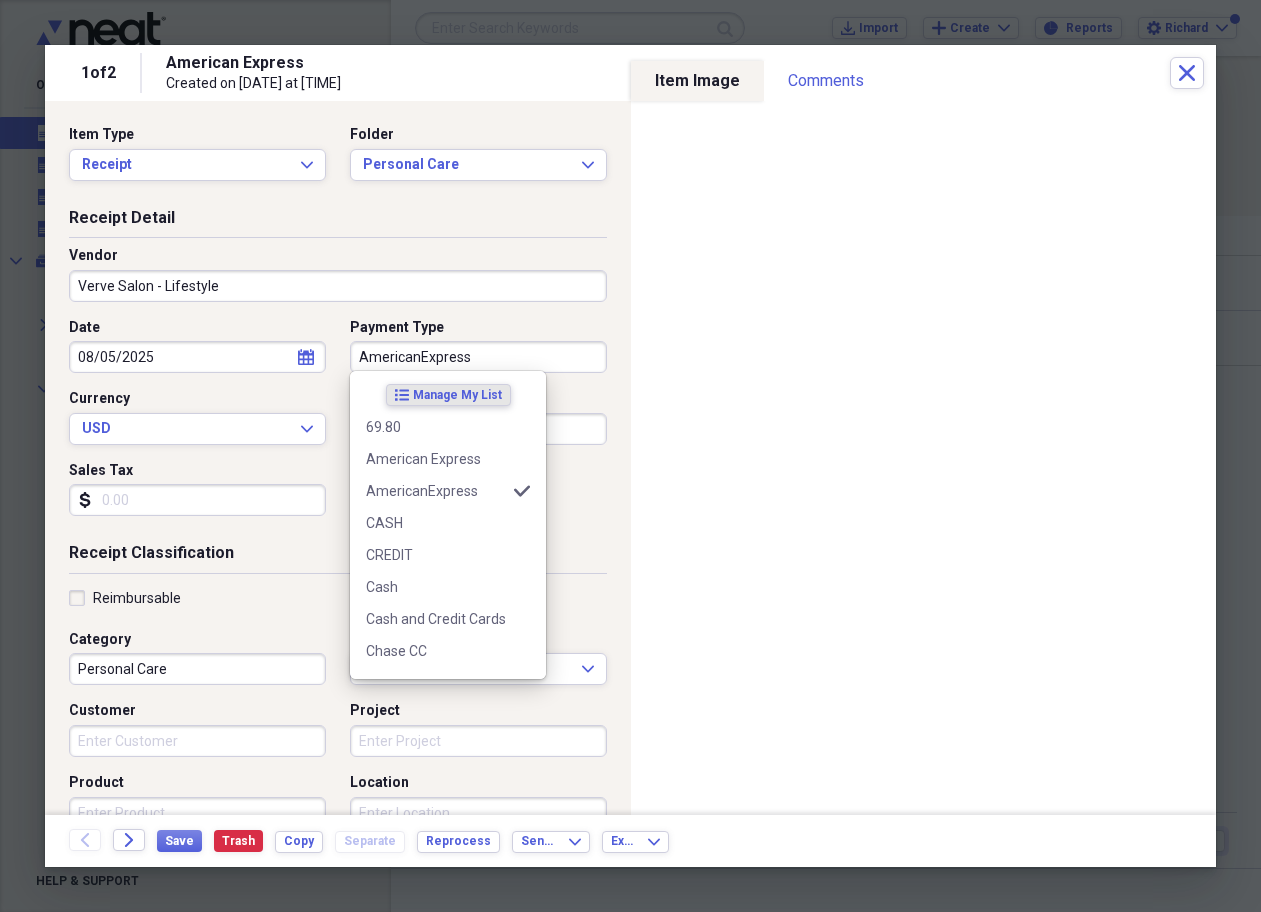 click on "AmericanExpress" at bounding box center (478, 357) 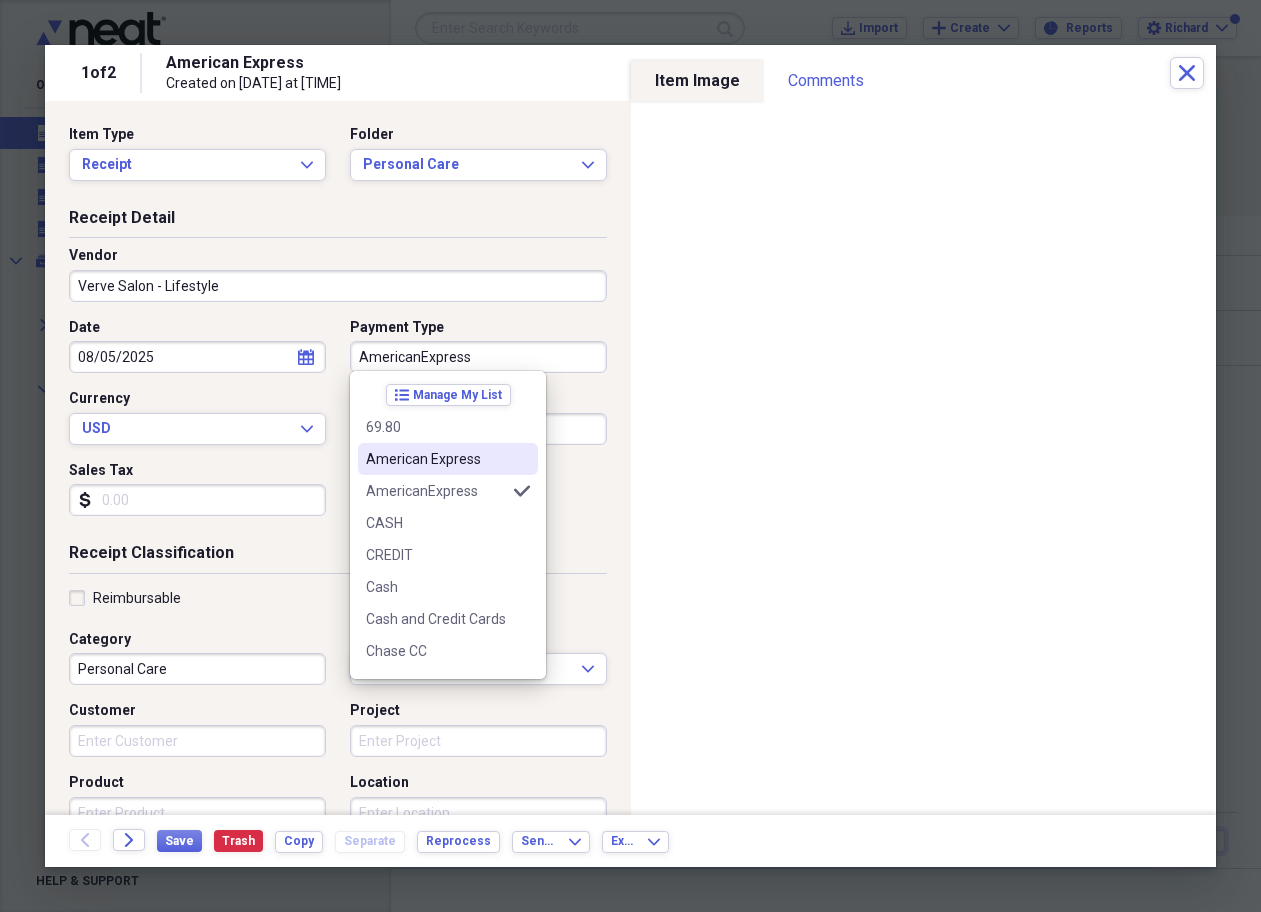 click on "American Express" at bounding box center (436, 459) 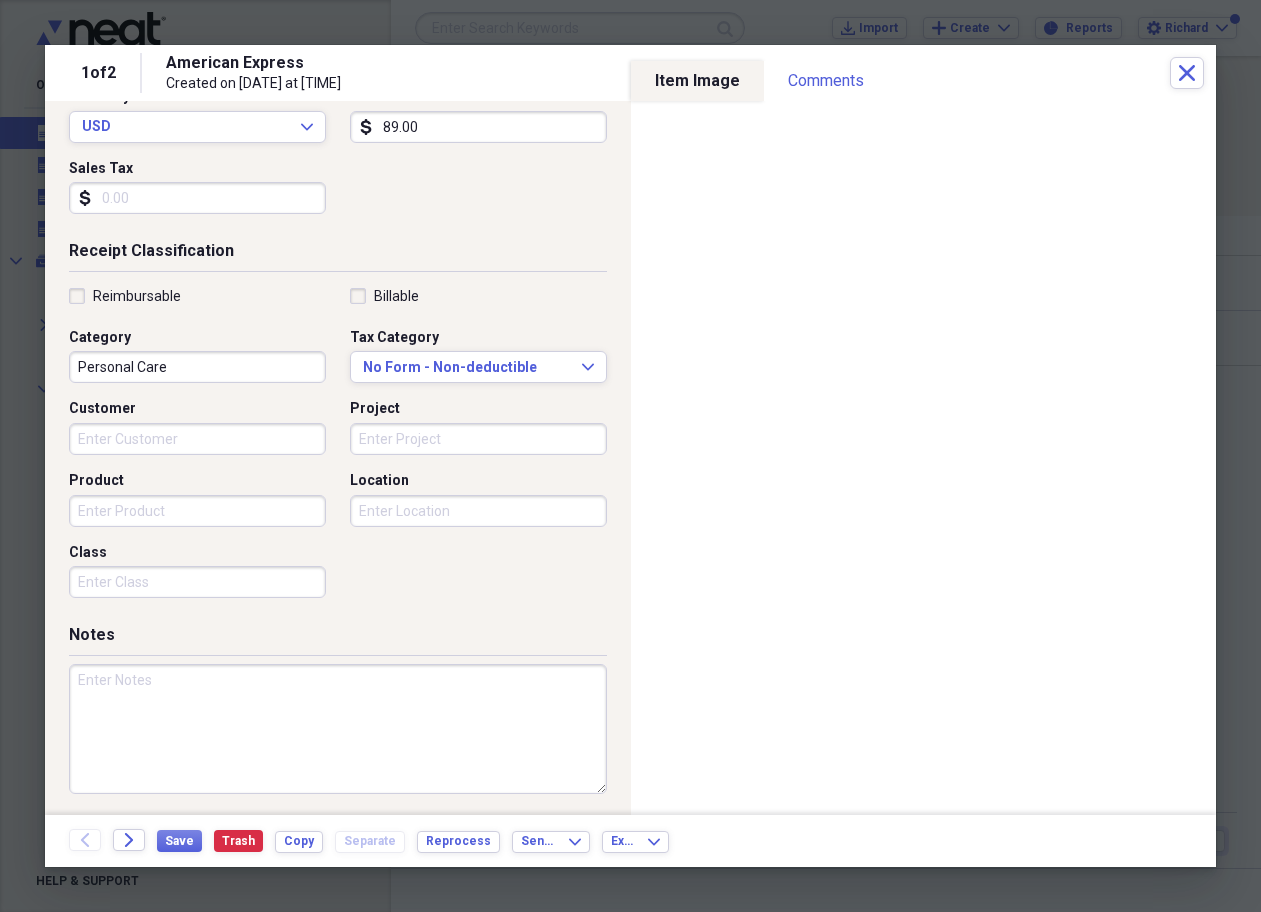 scroll, scrollTop: 300, scrollLeft: 0, axis: vertical 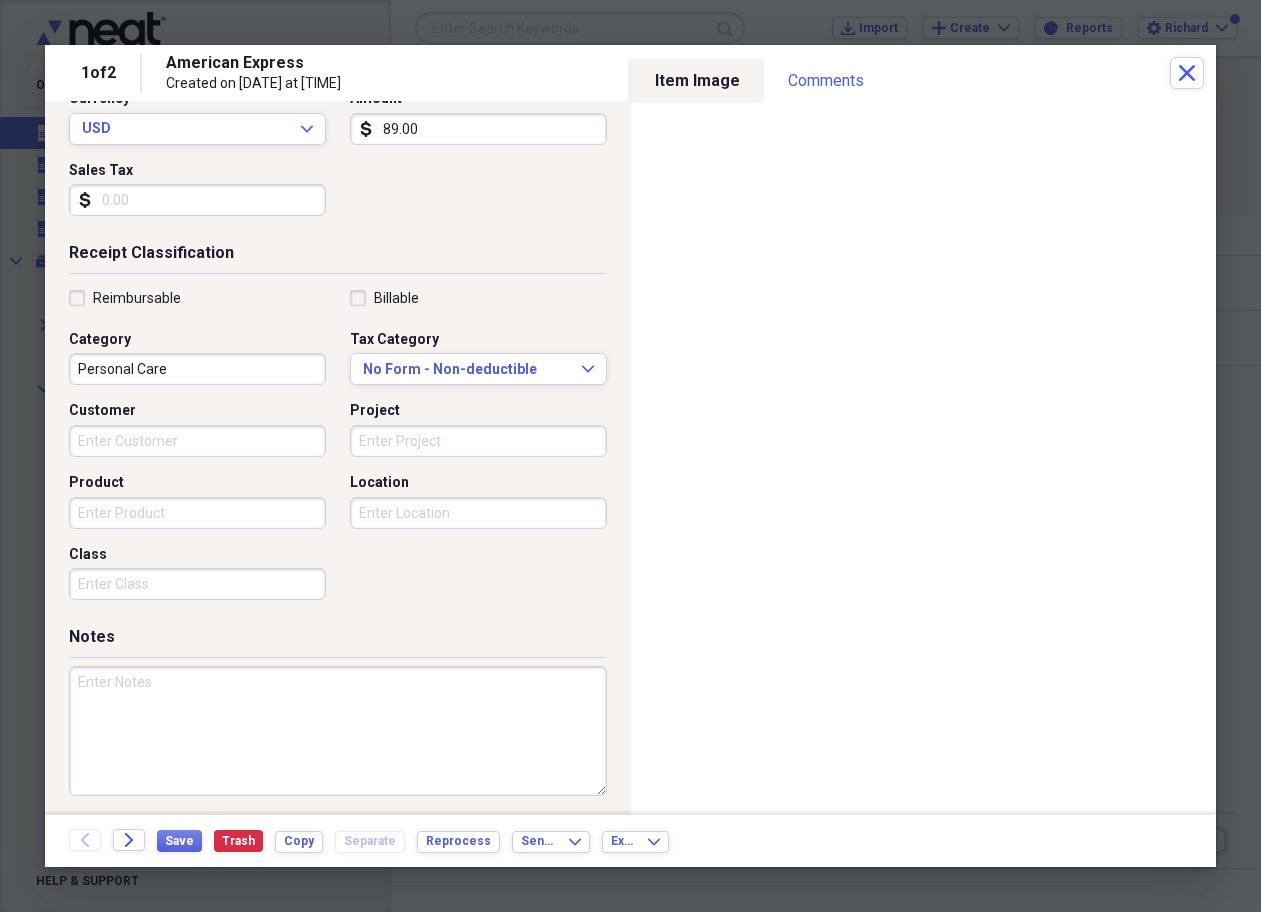 click at bounding box center [338, 731] 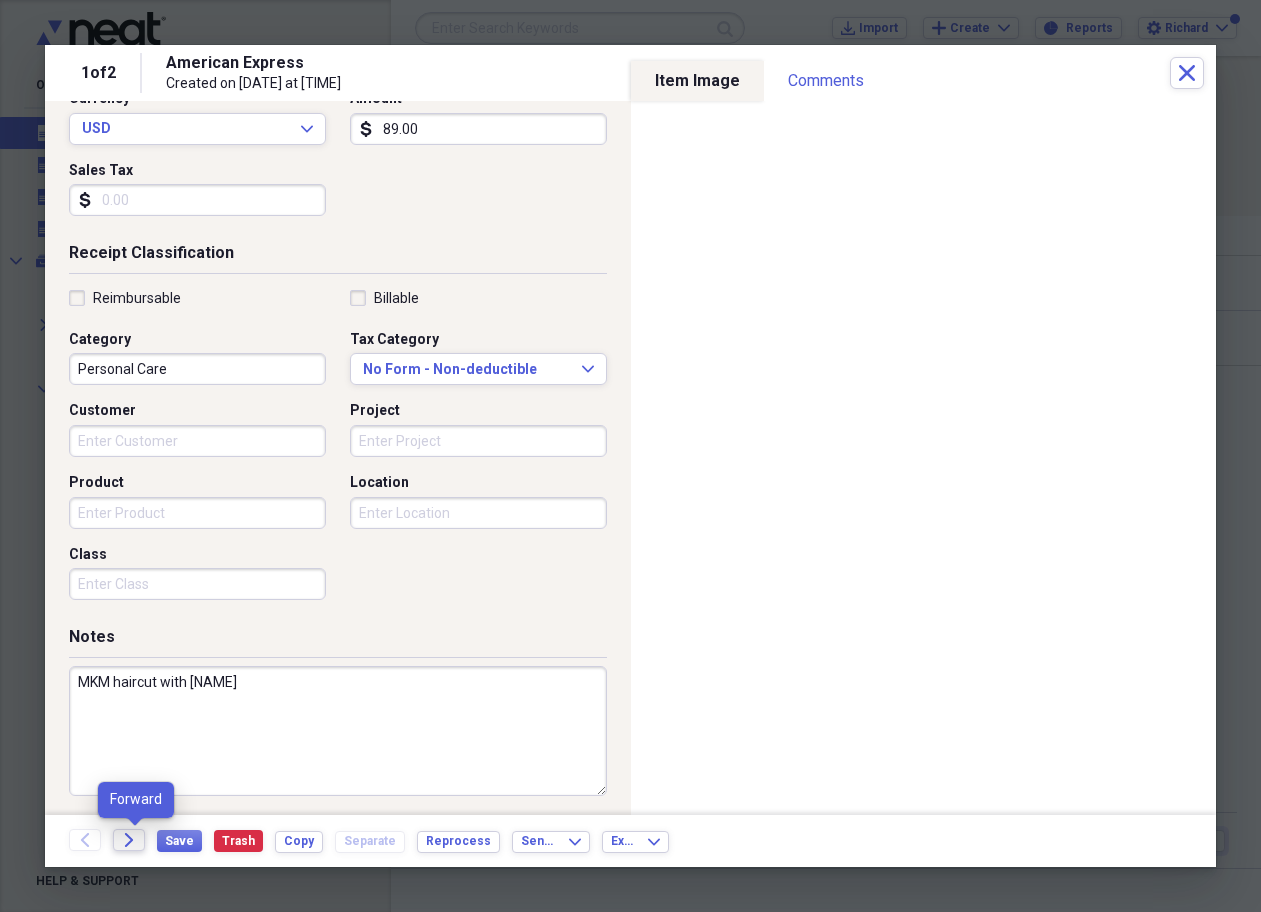 type on "MKM haircut with [NAME]" 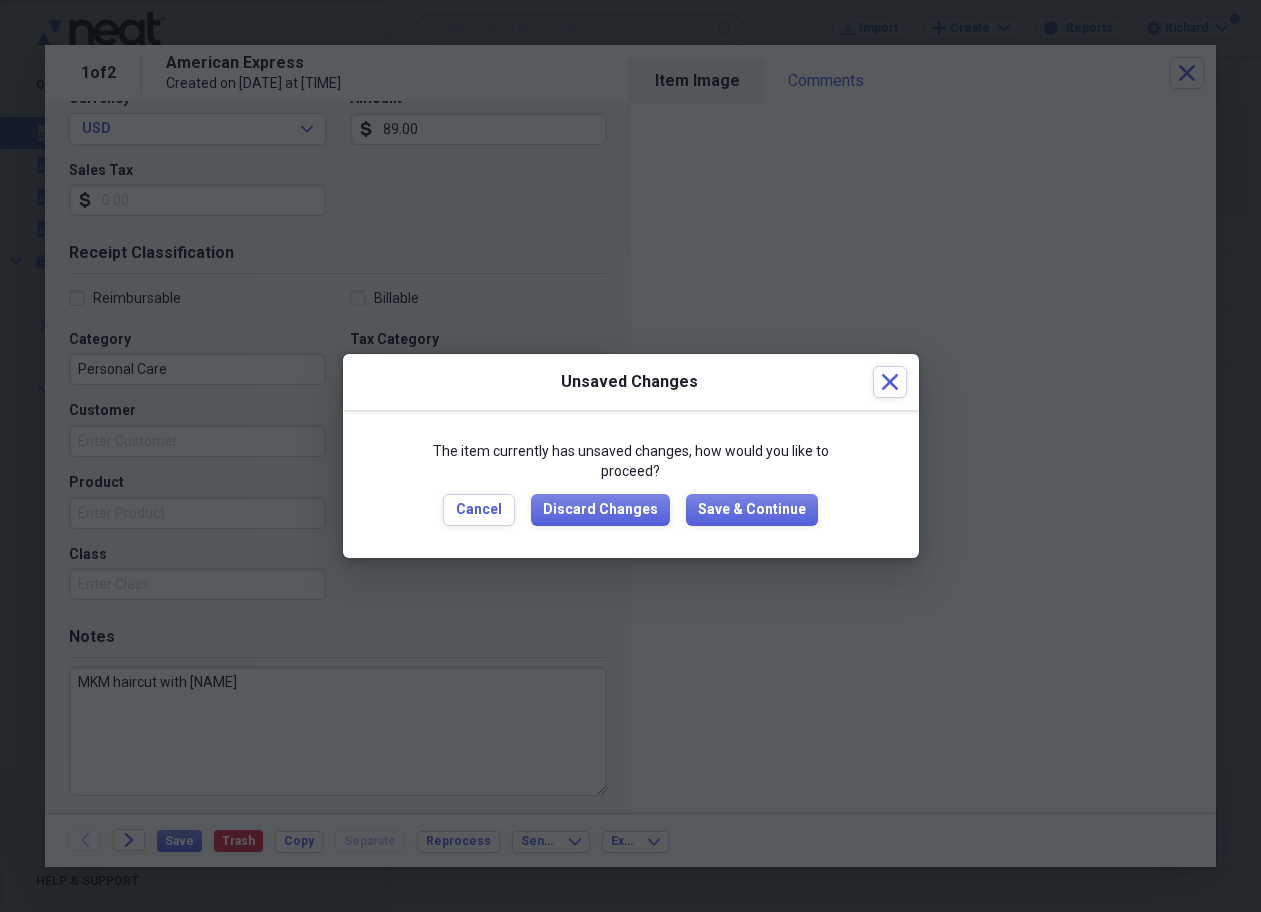 drag, startPoint x: 128, startPoint y: 838, endPoint x: 723, endPoint y: 536, distance: 667.2548 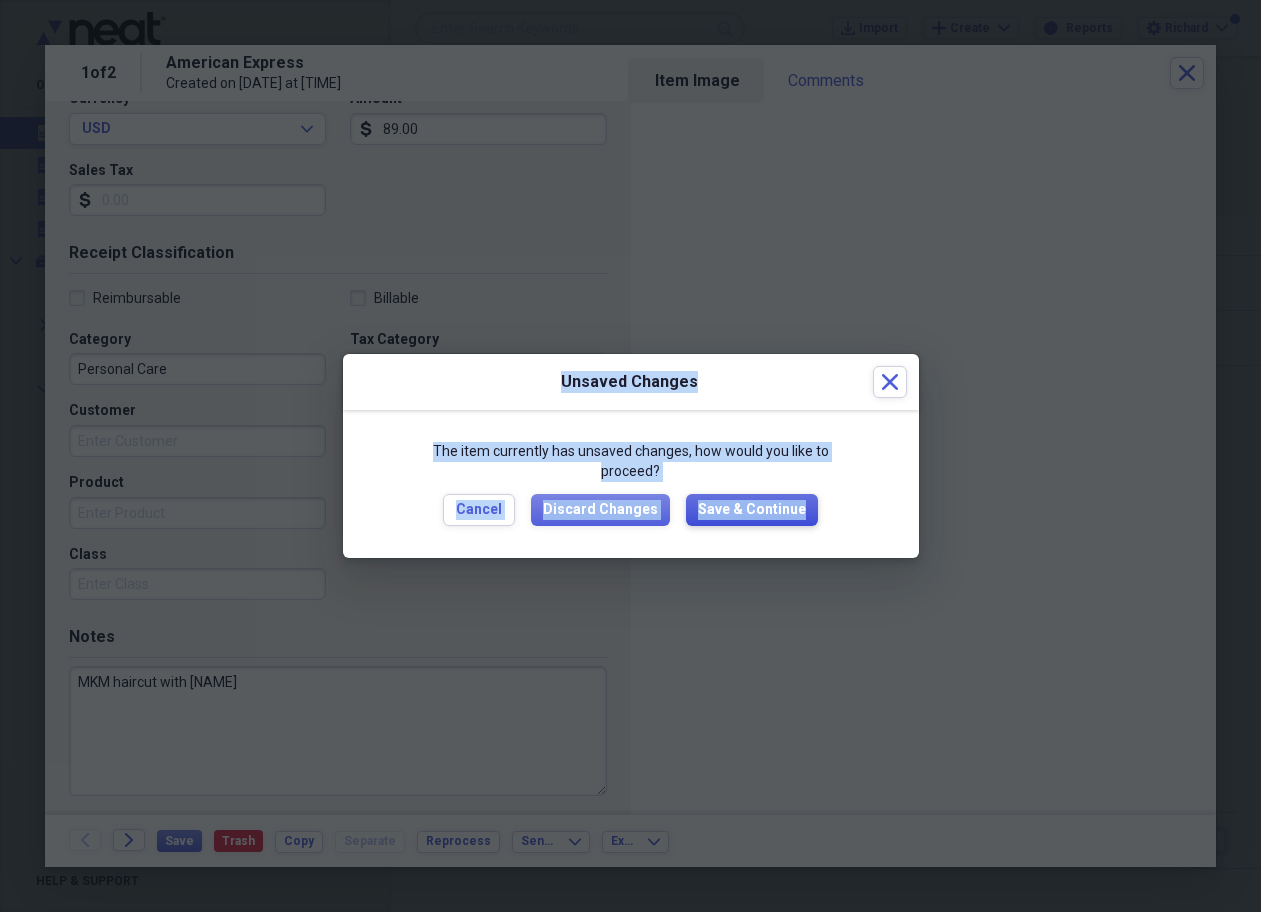 click on "Save & Continue" at bounding box center [752, 510] 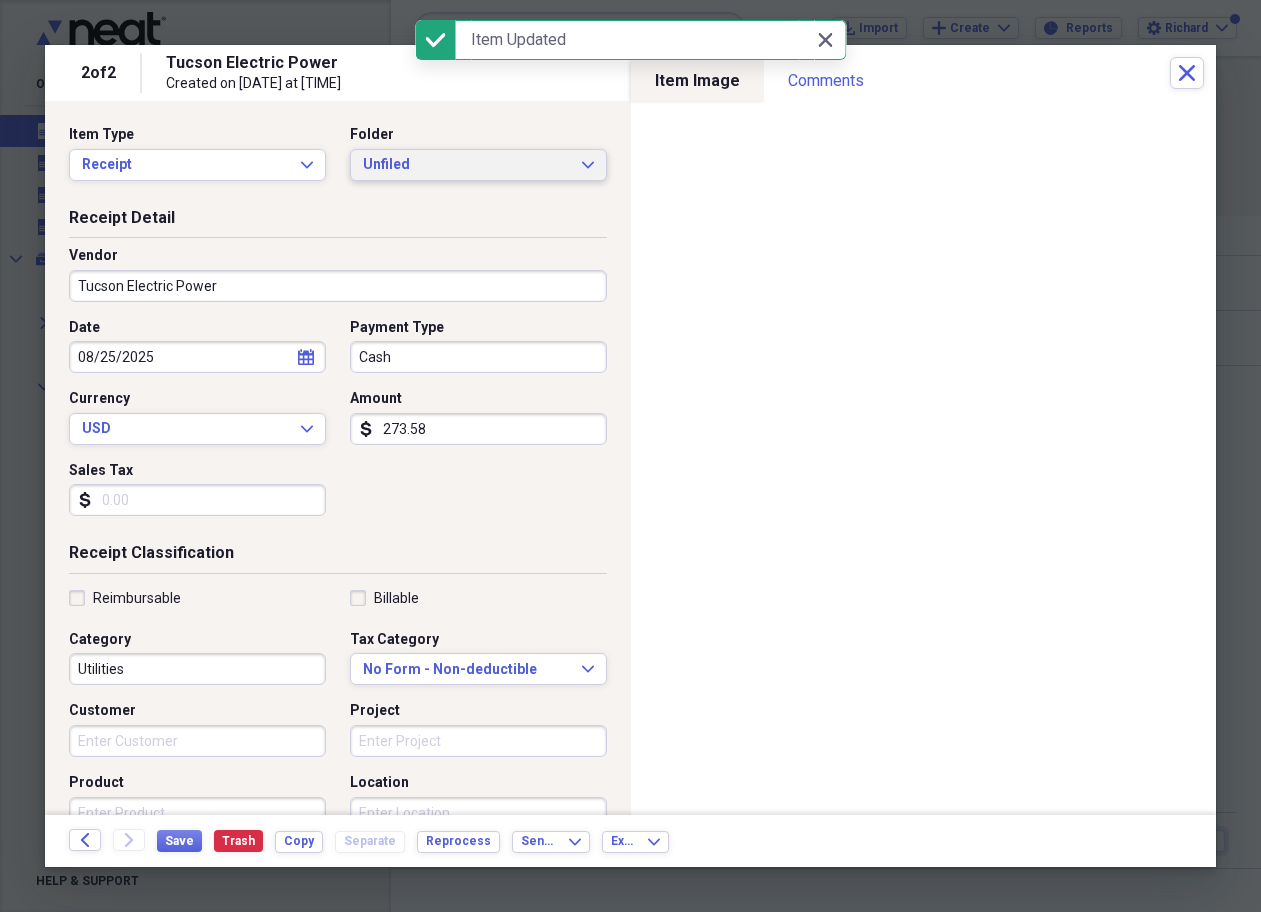 click on "Expand" 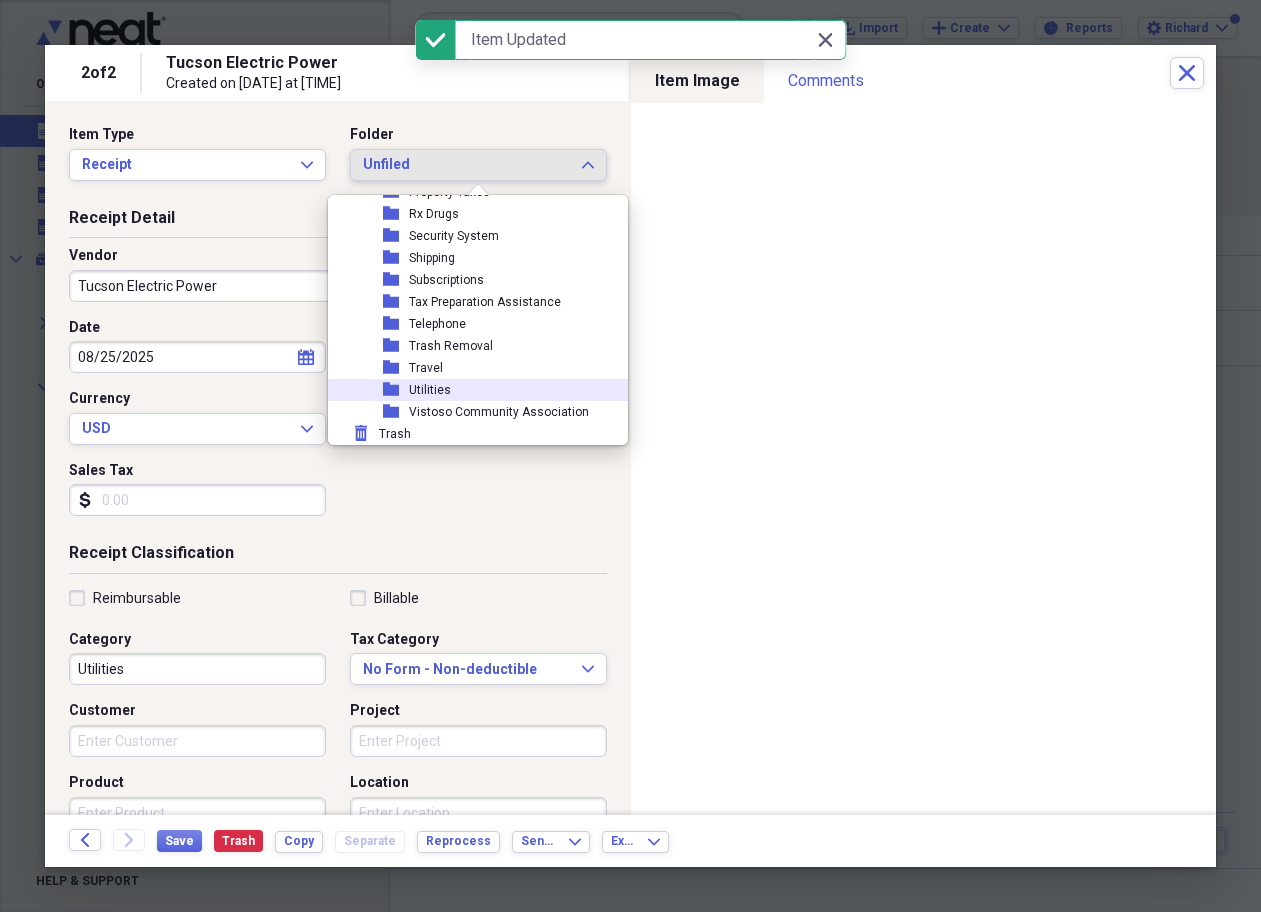 scroll, scrollTop: 689, scrollLeft: 0, axis: vertical 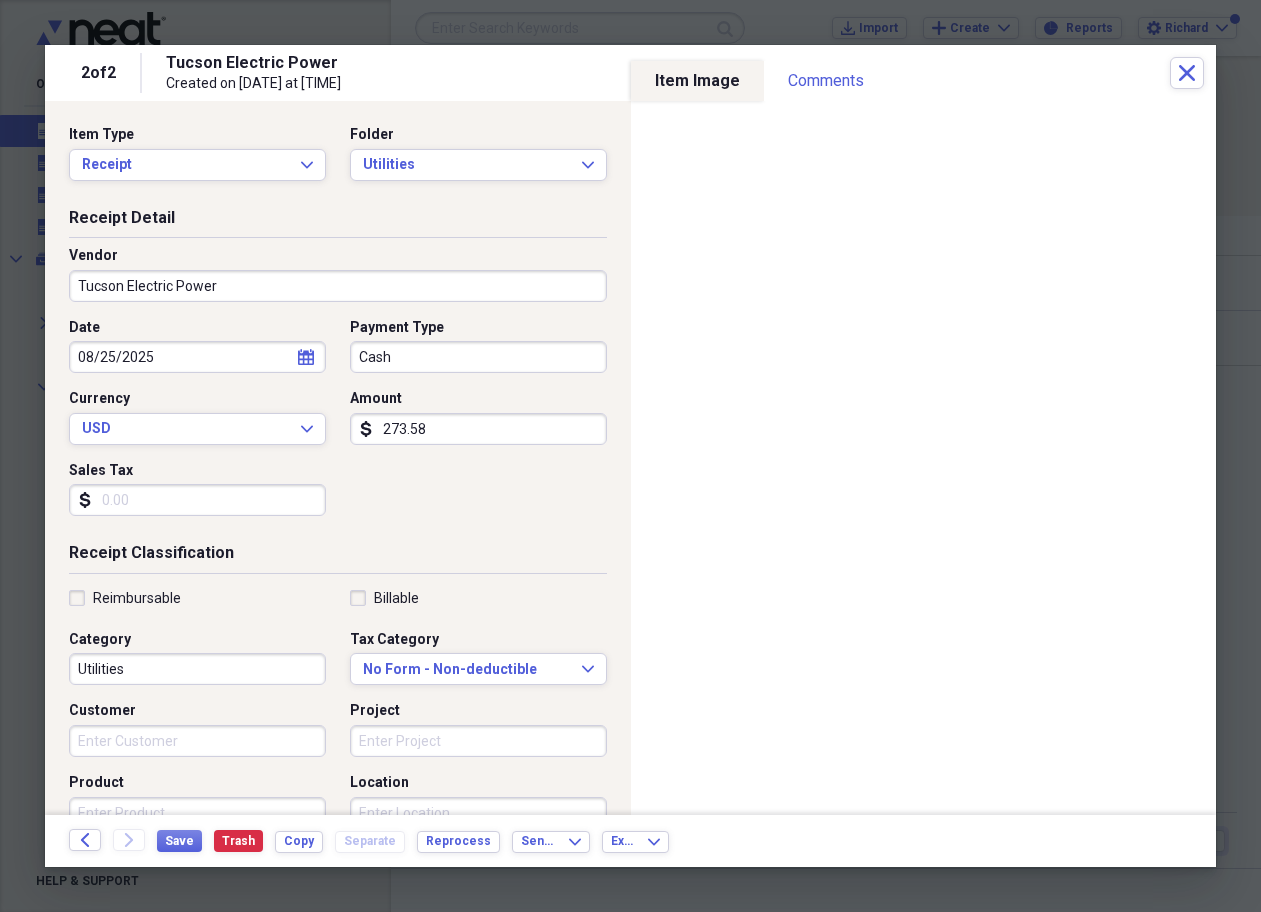 click 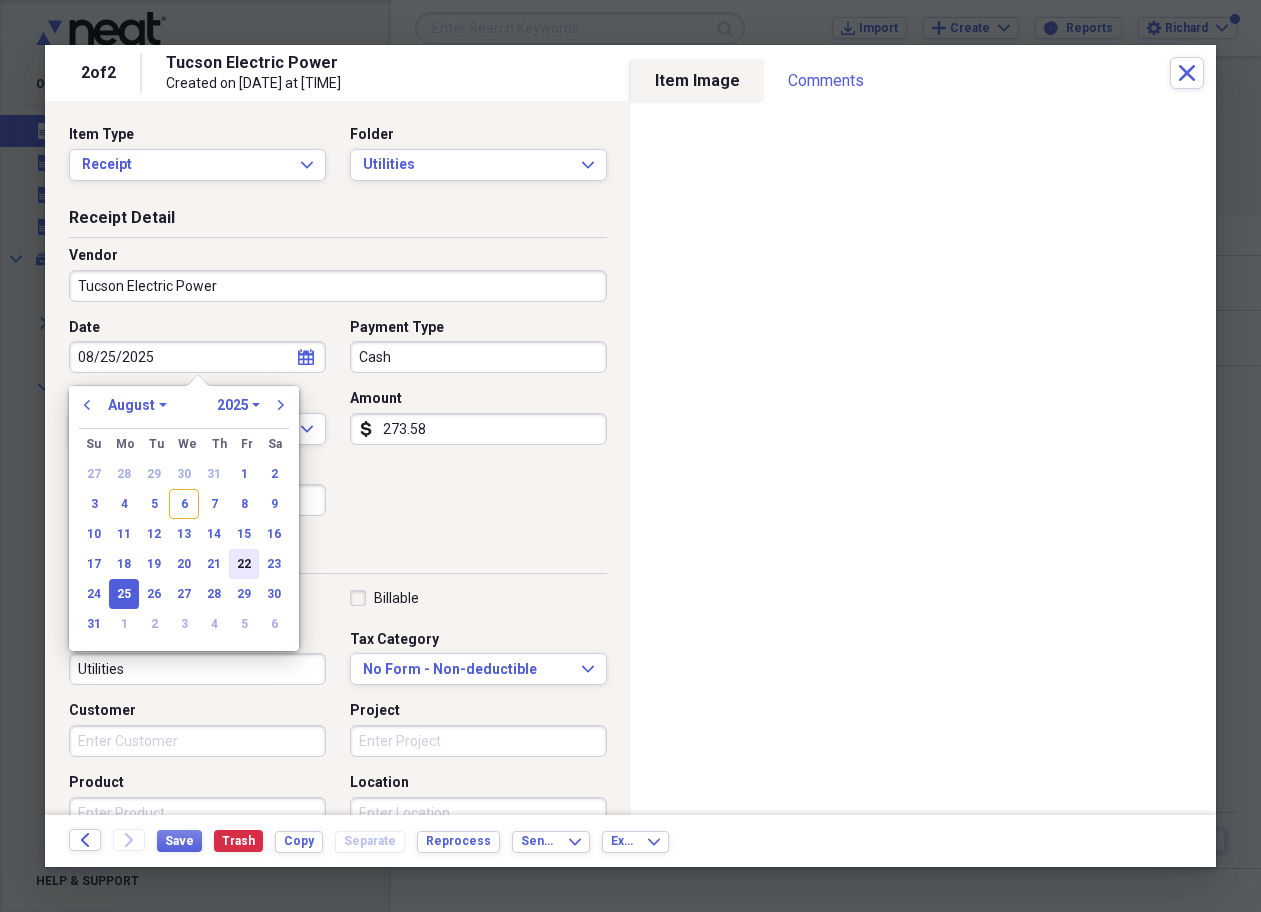 click on "22" at bounding box center (244, 564) 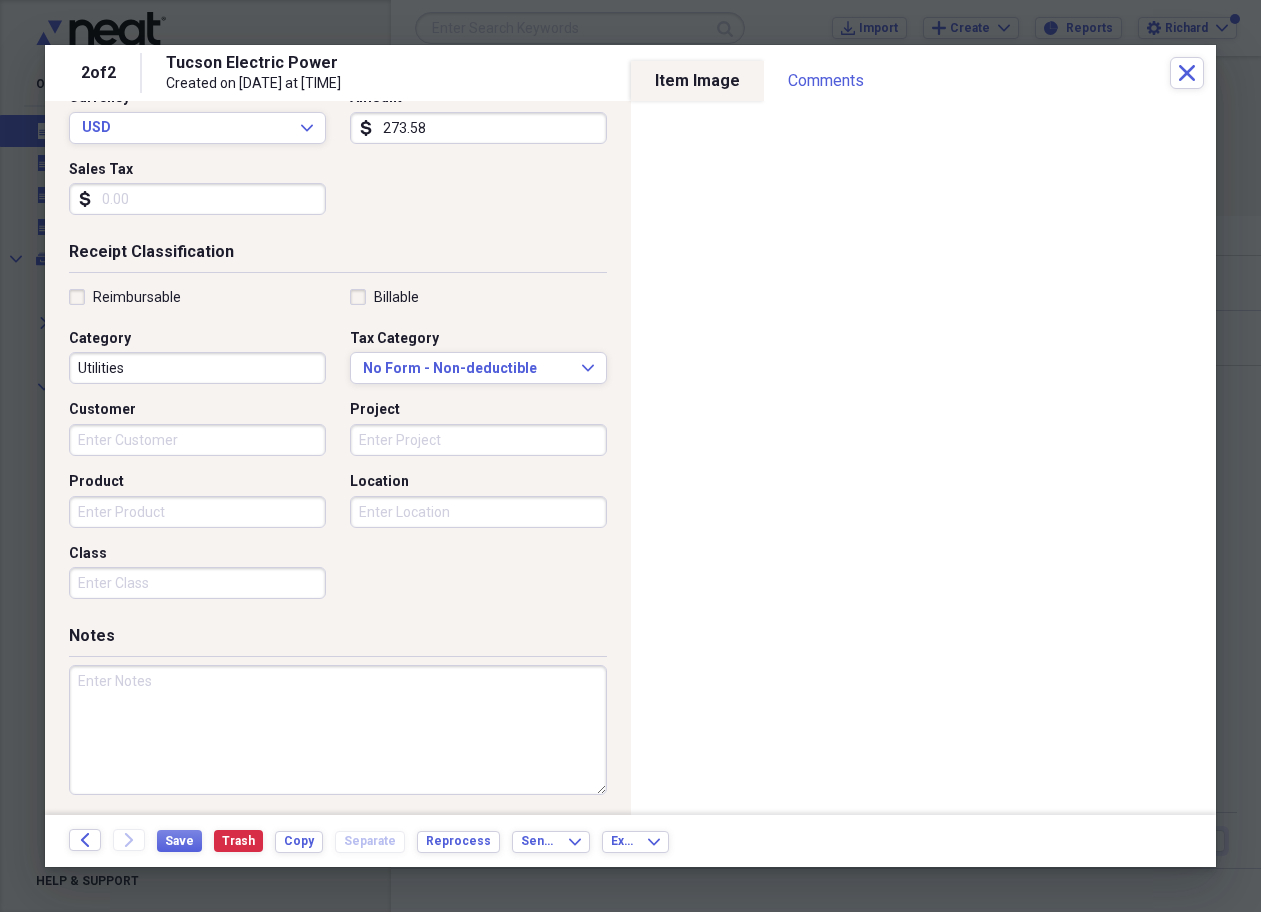 scroll, scrollTop: 300, scrollLeft: 0, axis: vertical 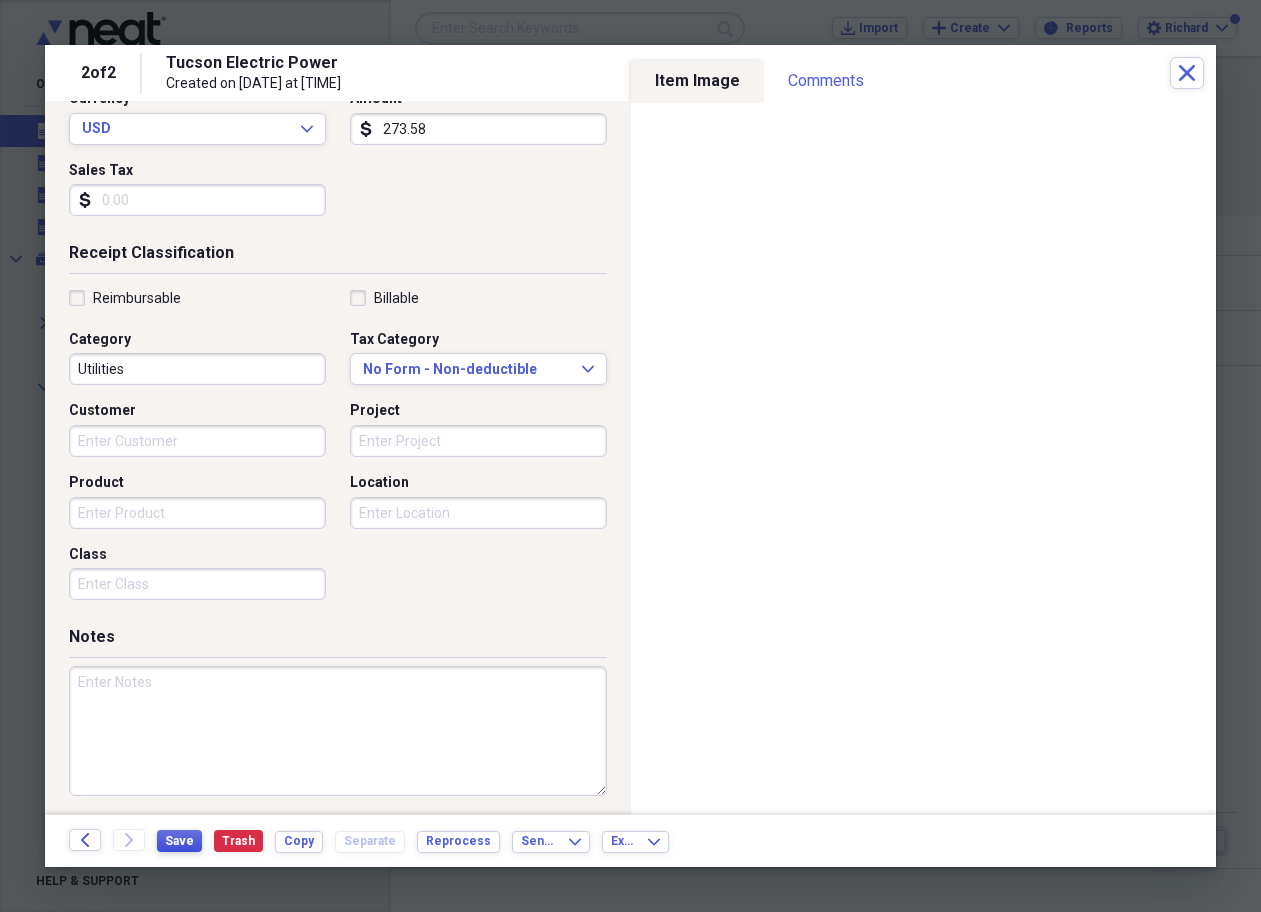 click on "Save" at bounding box center [179, 841] 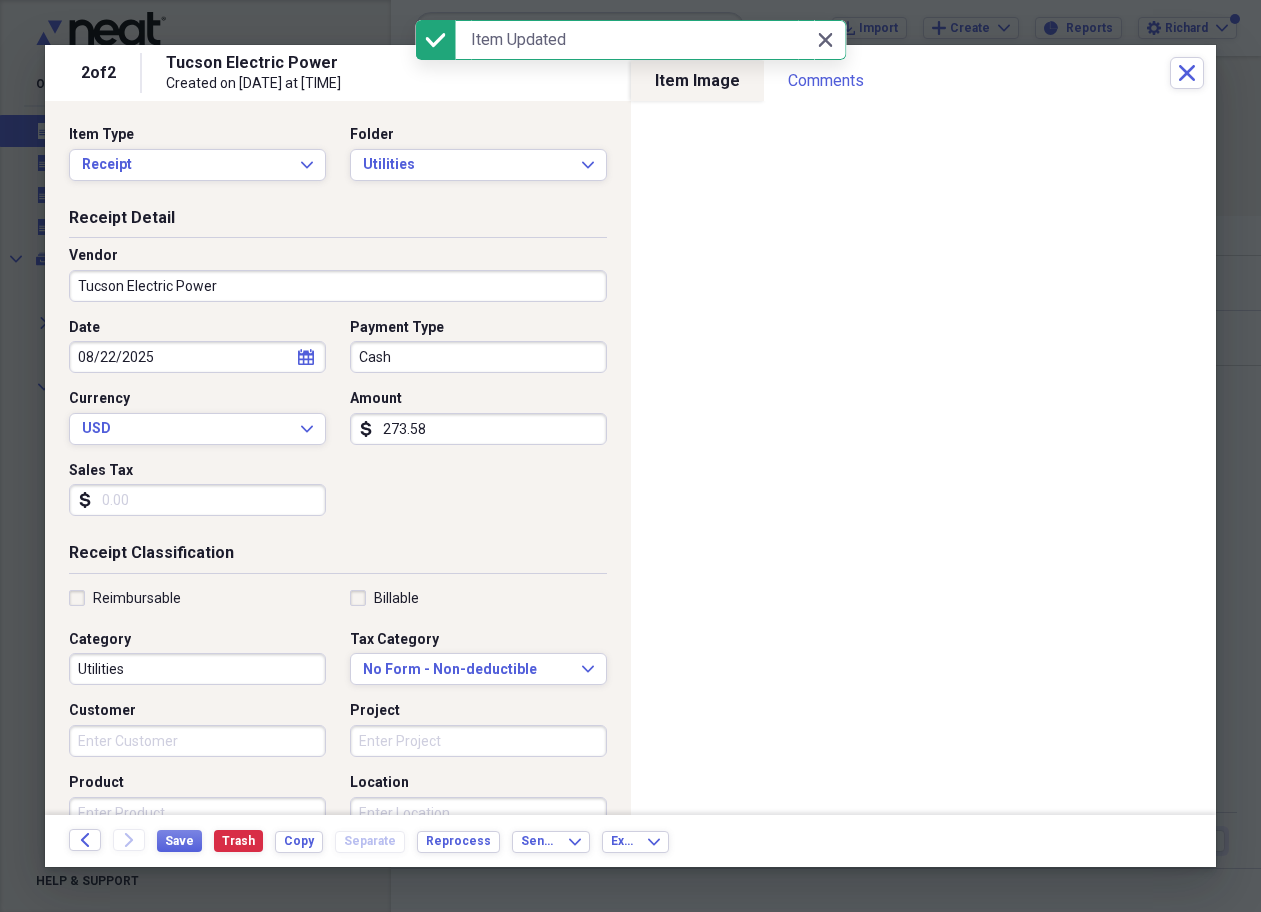 scroll, scrollTop: 0, scrollLeft: 0, axis: both 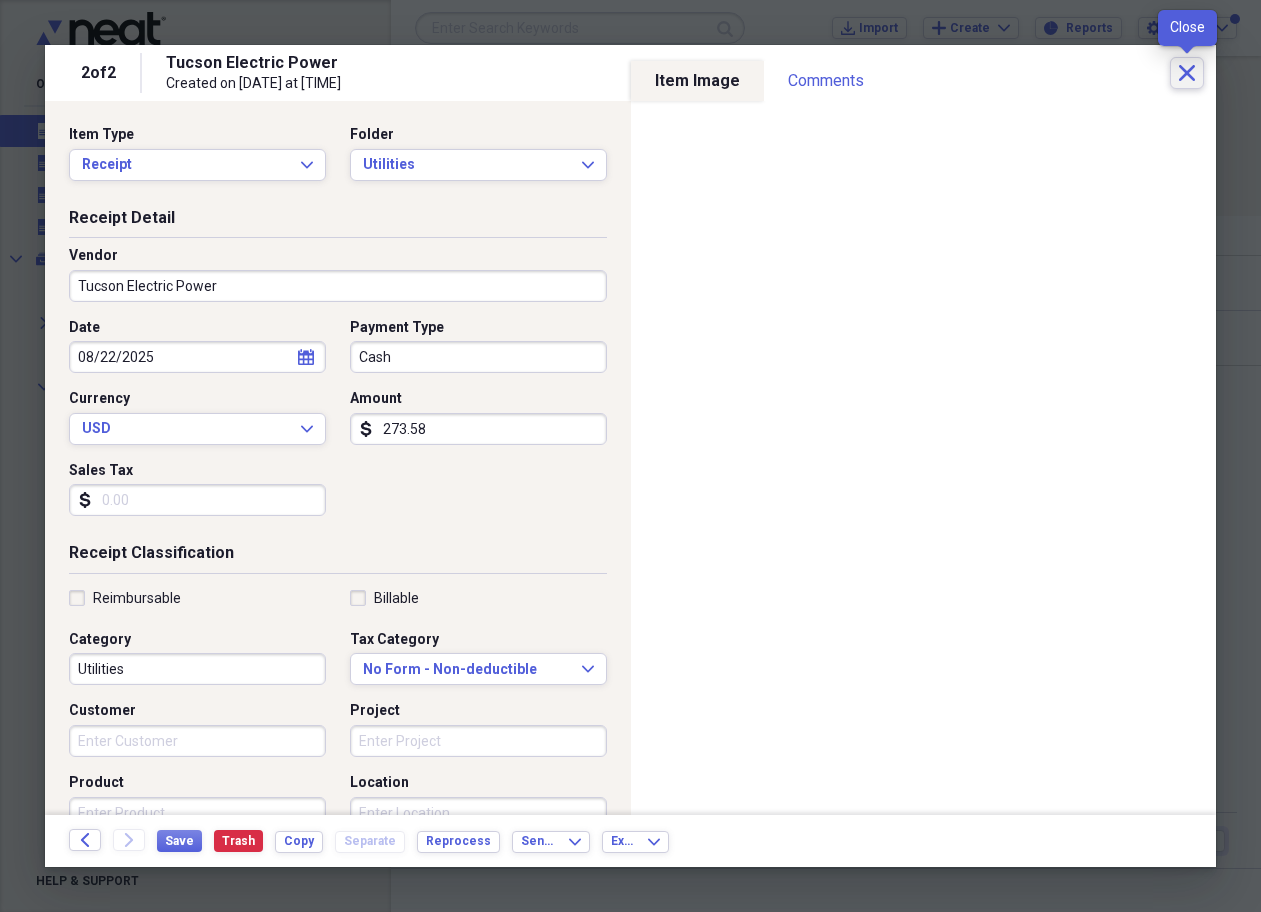 click on "Close" 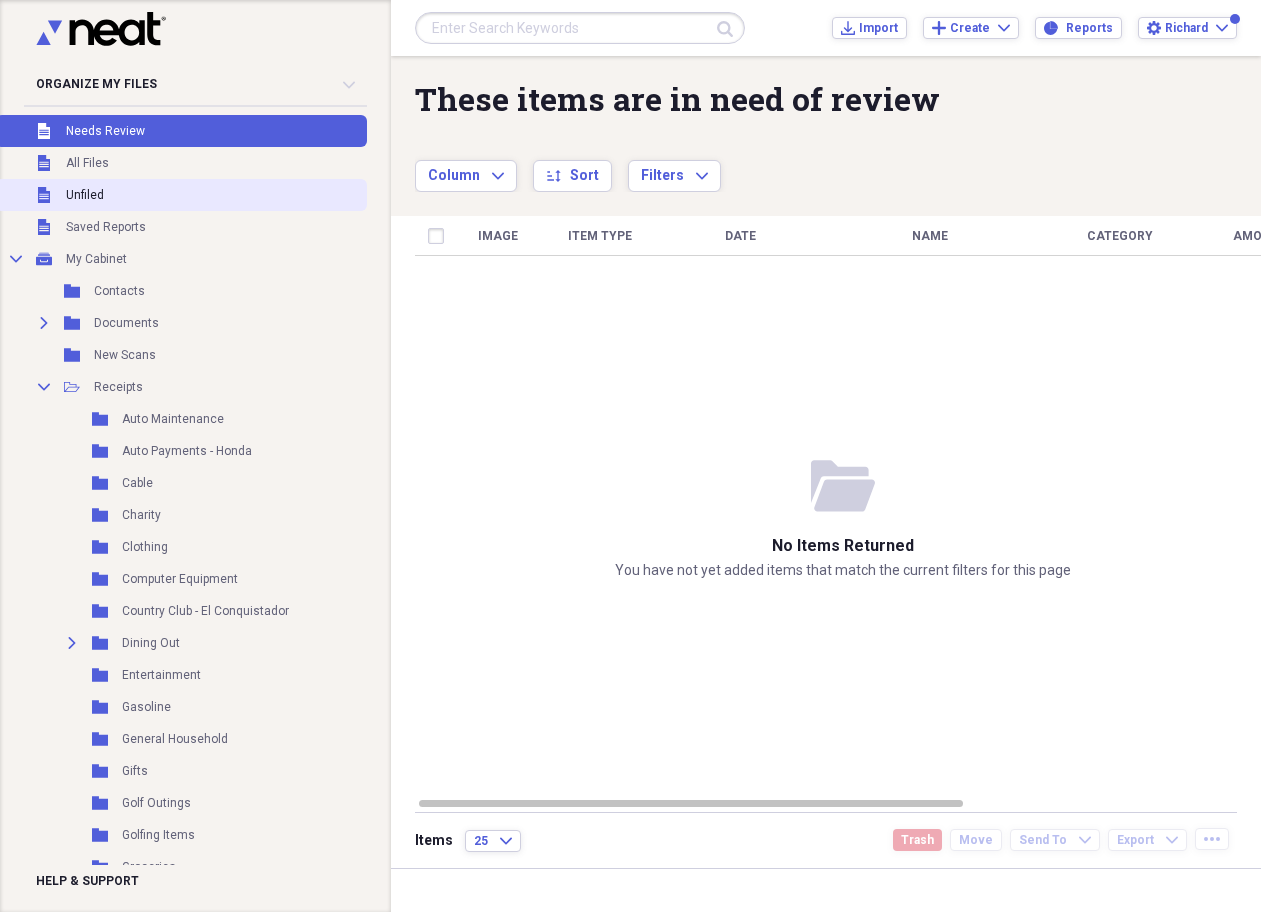 click on "Unfiled" at bounding box center (85, 195) 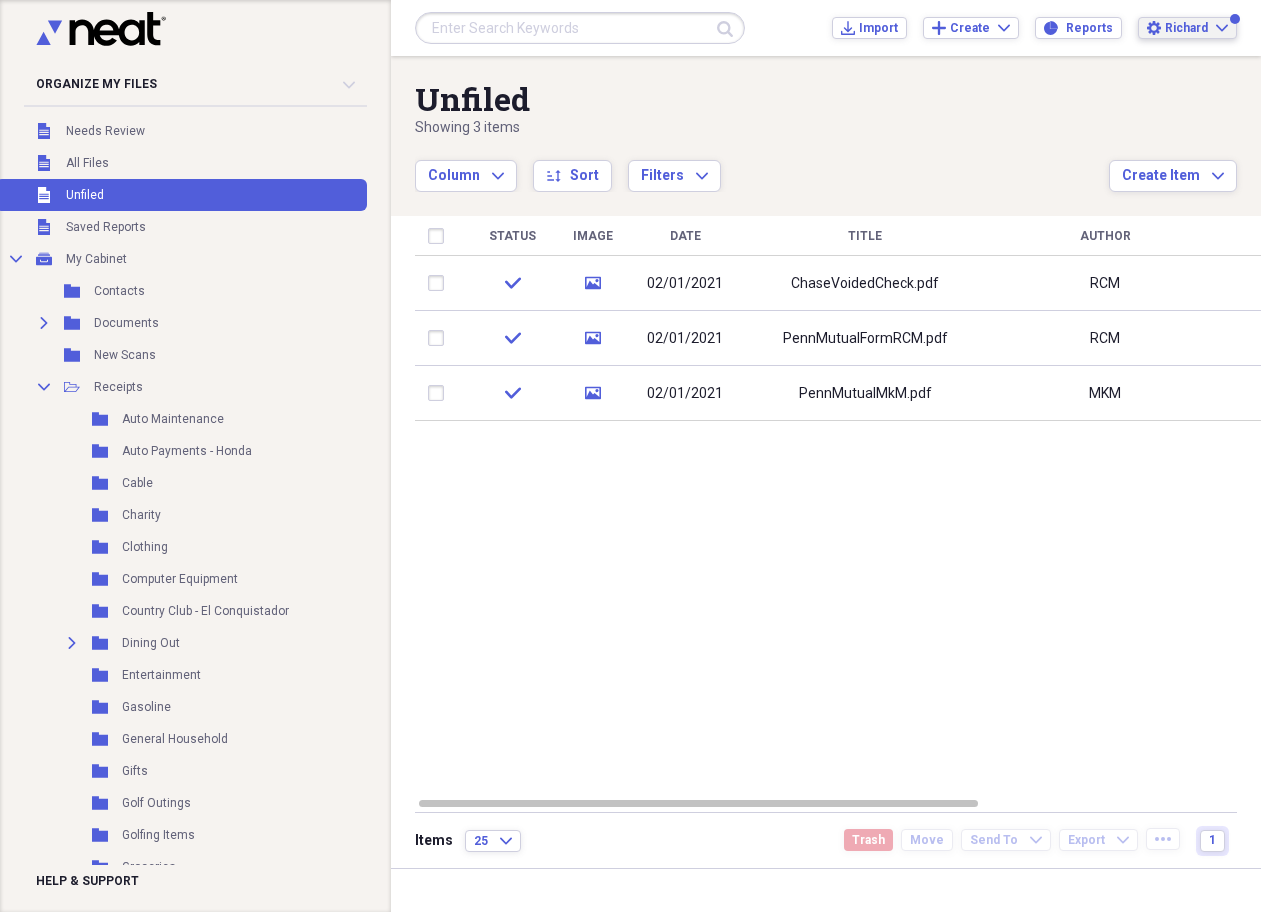 click on "Richard" at bounding box center (1186, 28) 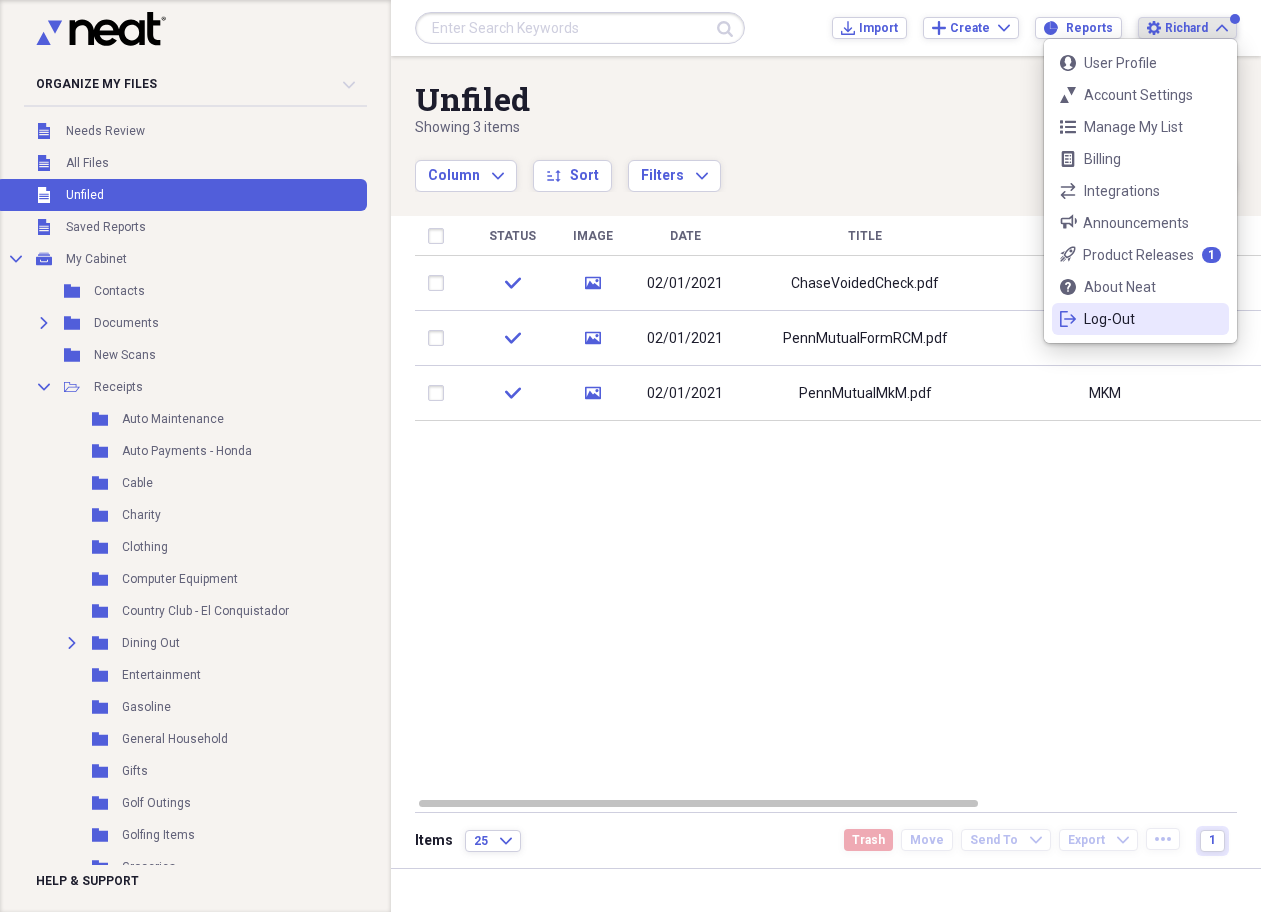 click on "Log-Out" at bounding box center [1140, 319] 